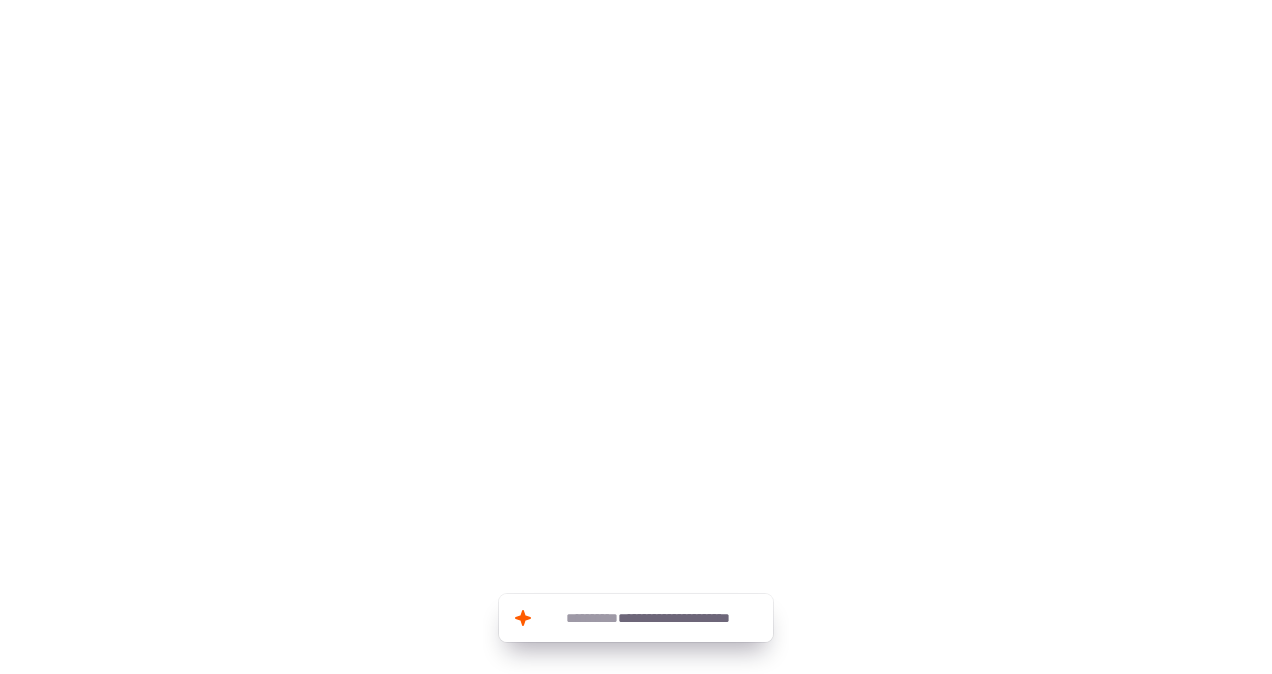 scroll, scrollTop: 0, scrollLeft: 0, axis: both 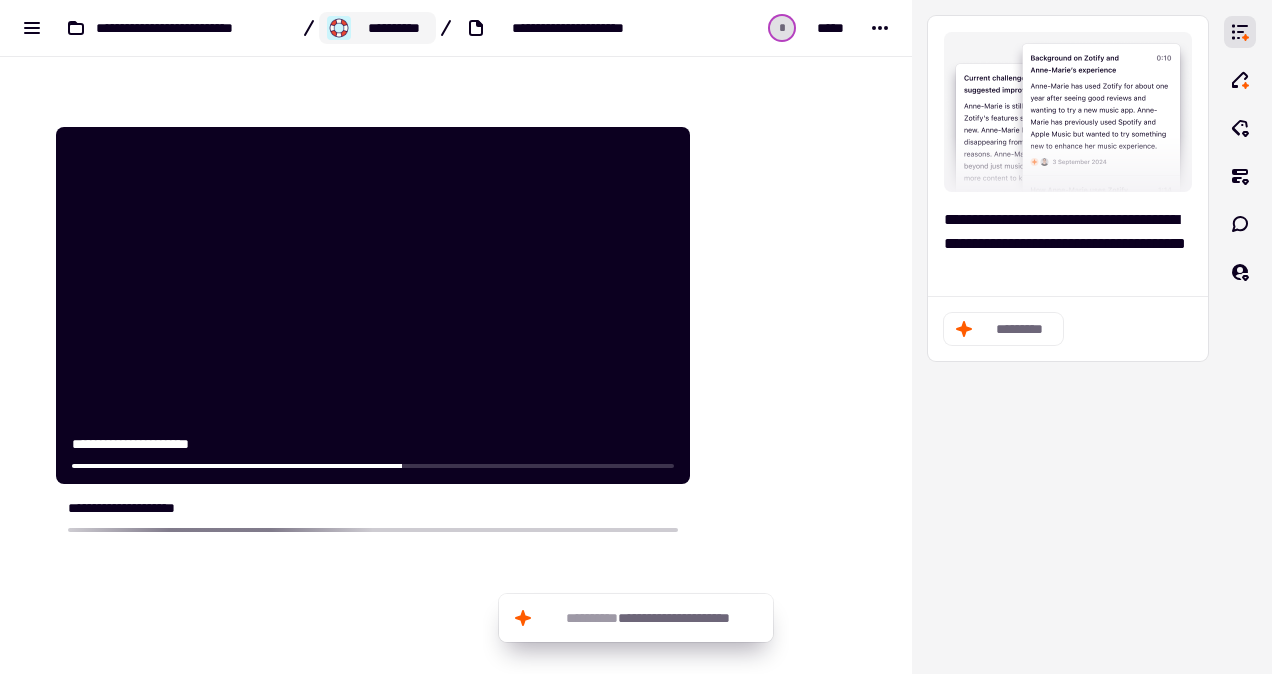 click on "**********" 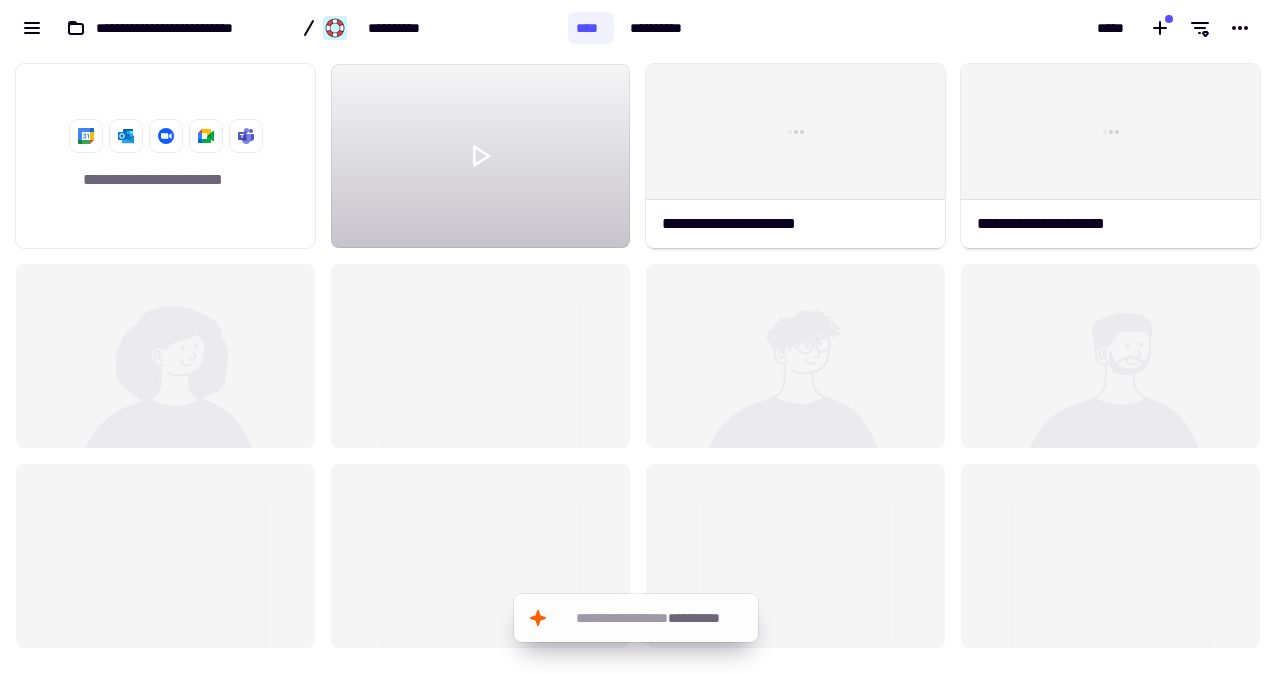 scroll, scrollTop: 16, scrollLeft: 16, axis: both 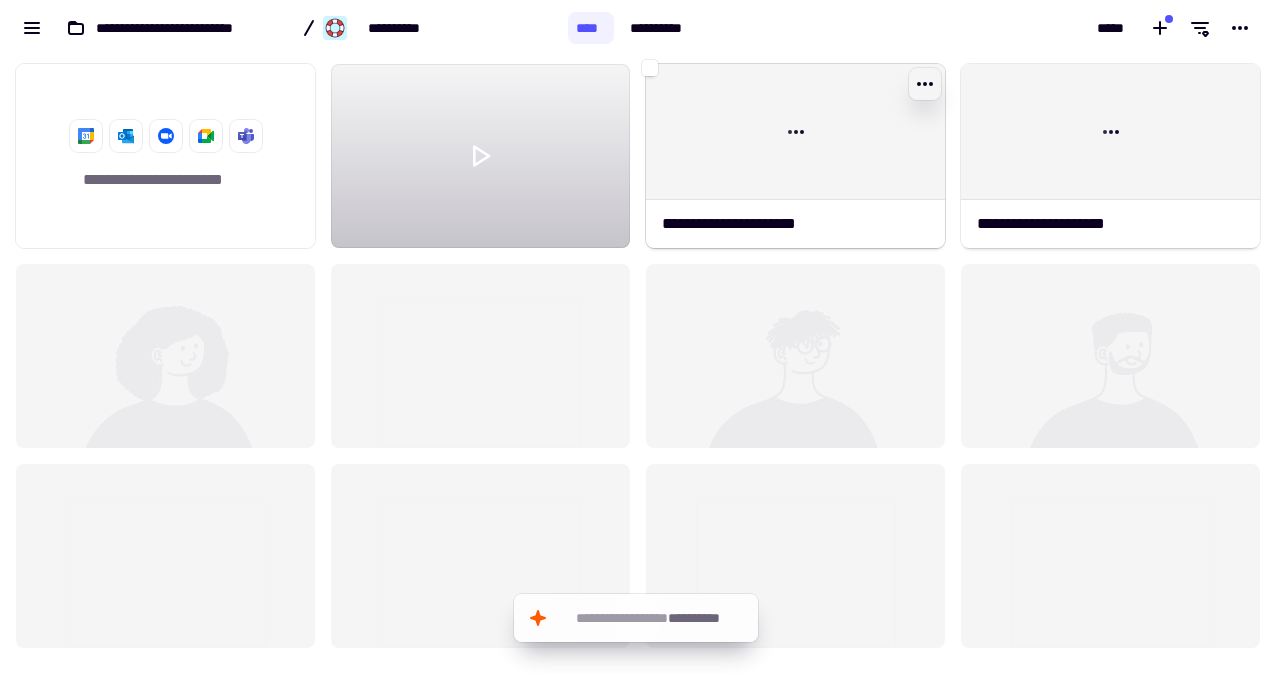 click 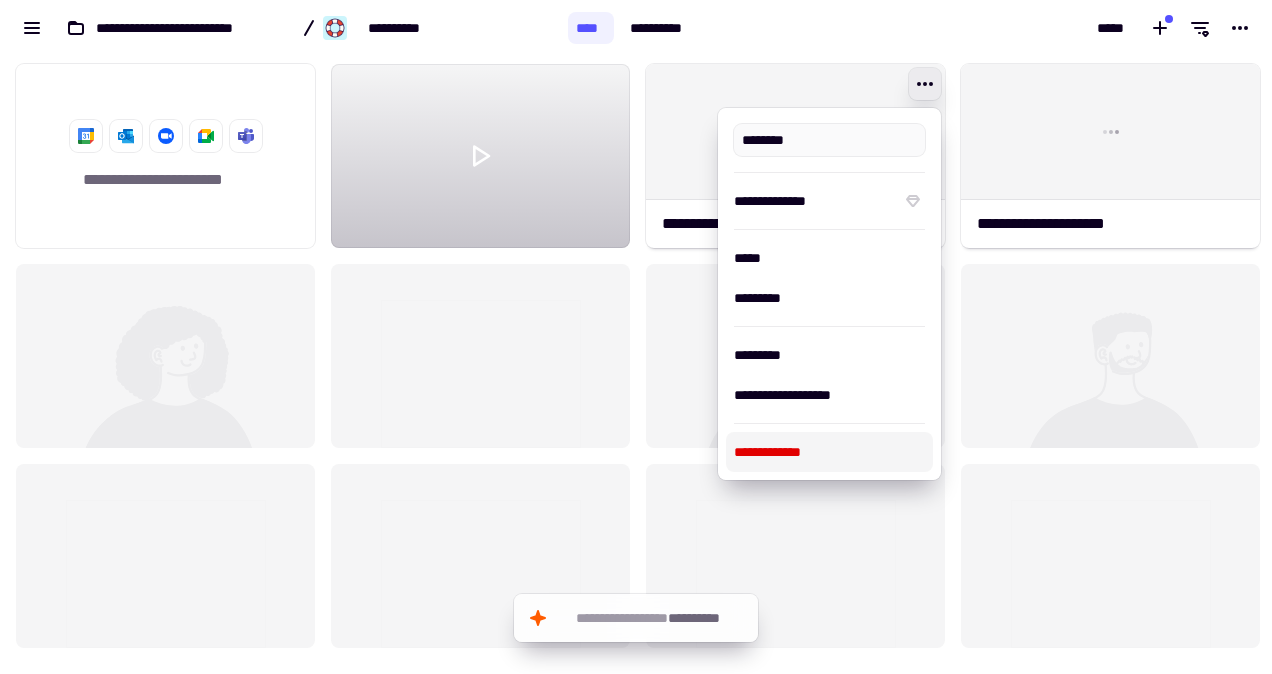 type on "**********" 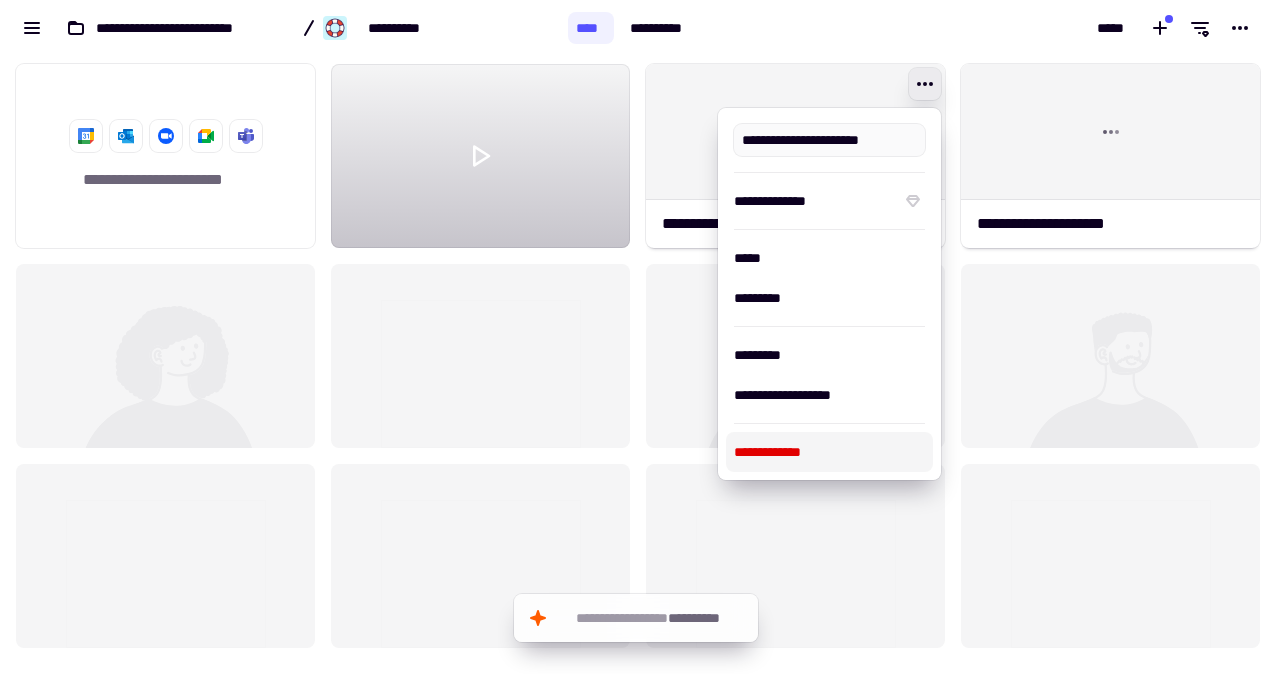 click on "**********" at bounding box center [829, 452] 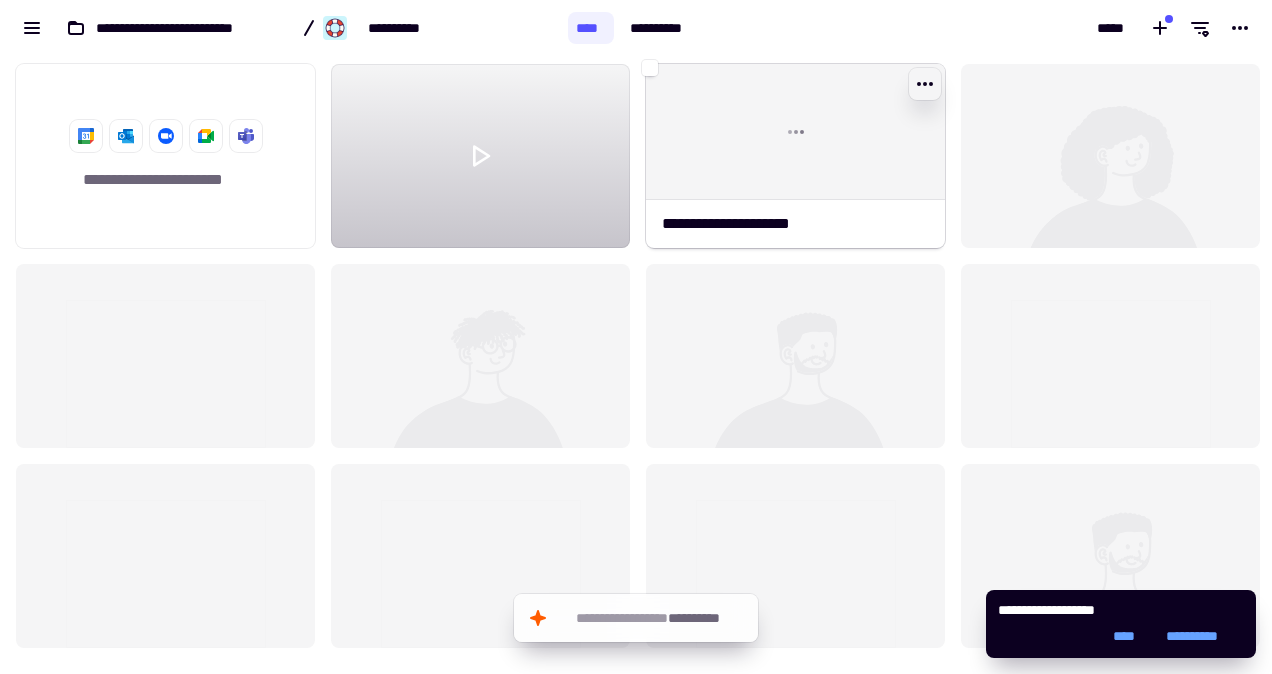 click 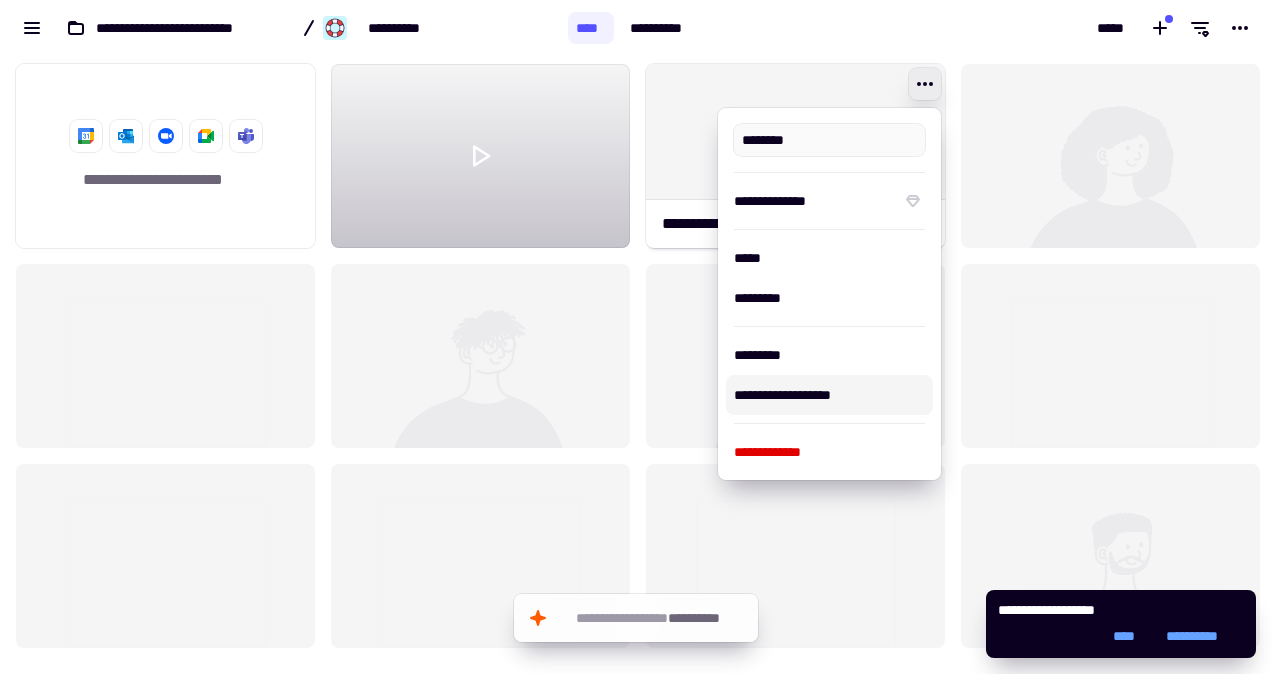type on "**********" 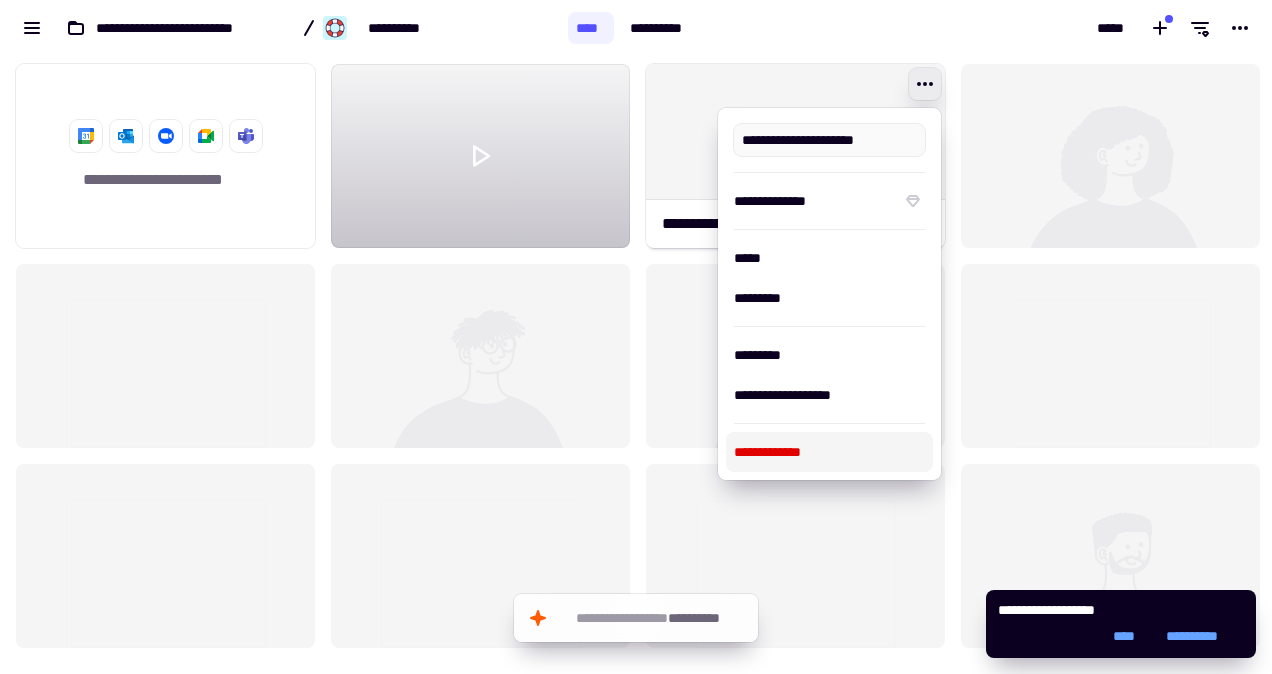 click on "**********" at bounding box center [829, 452] 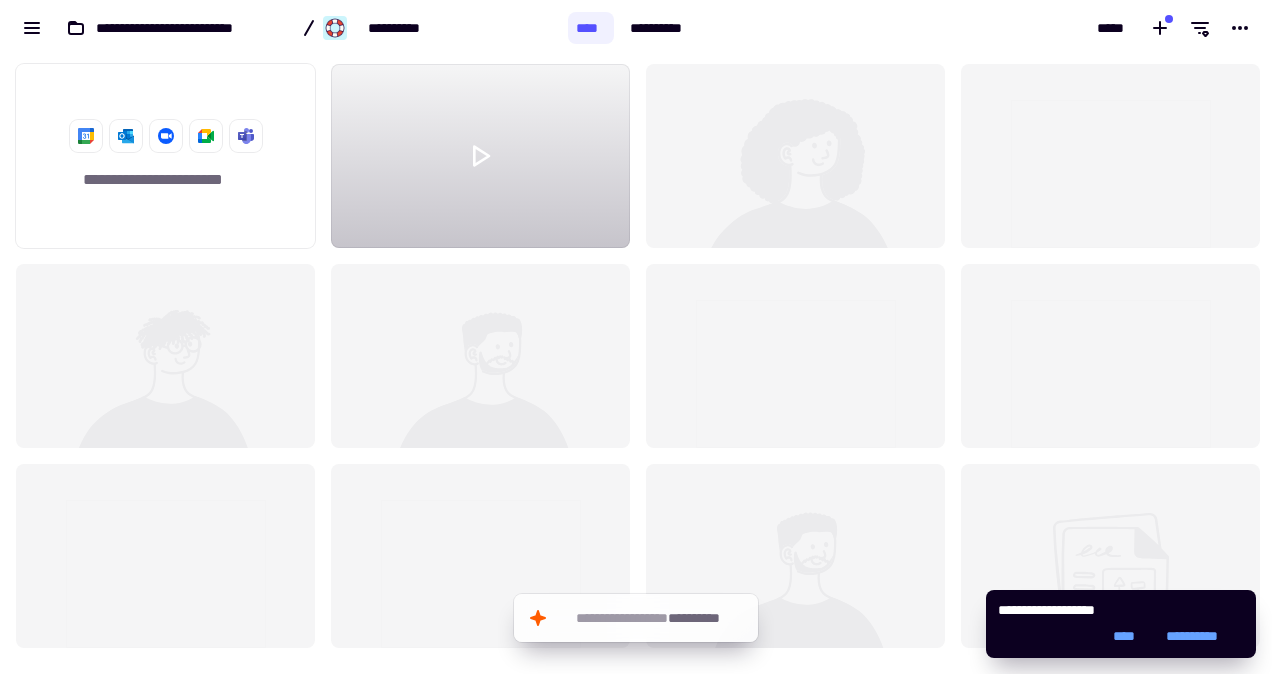 click 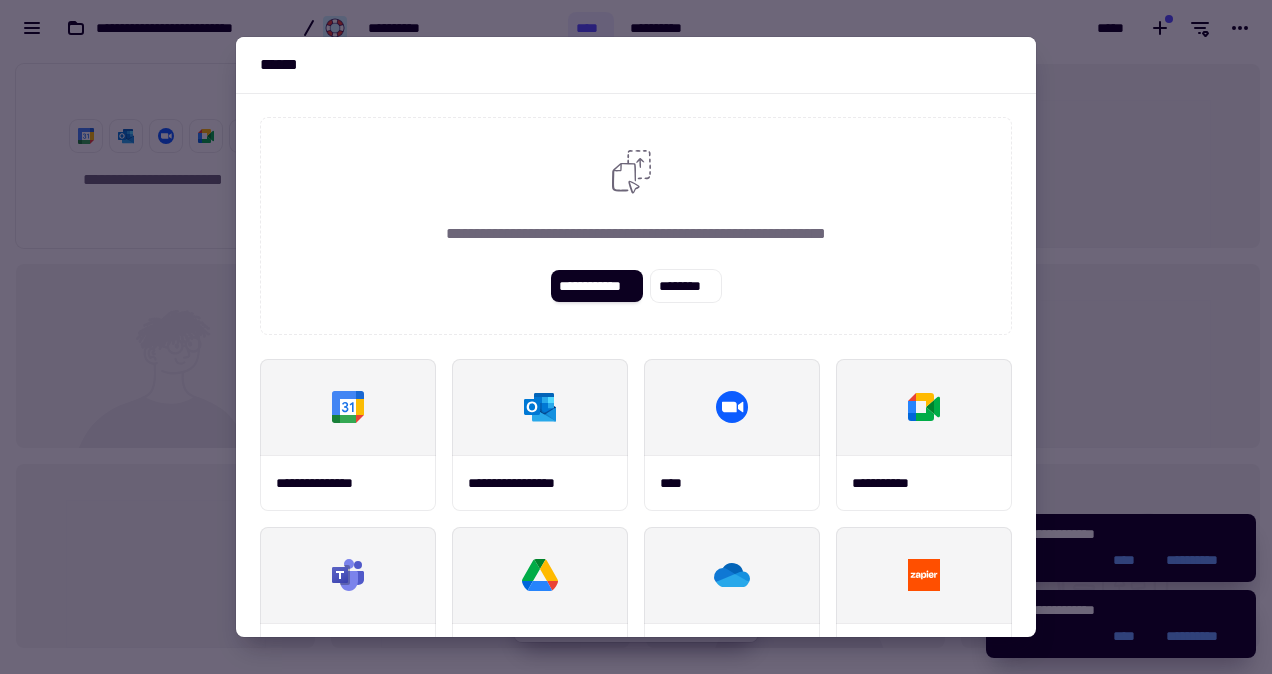 click on "**********" at bounding box center (636, 226) 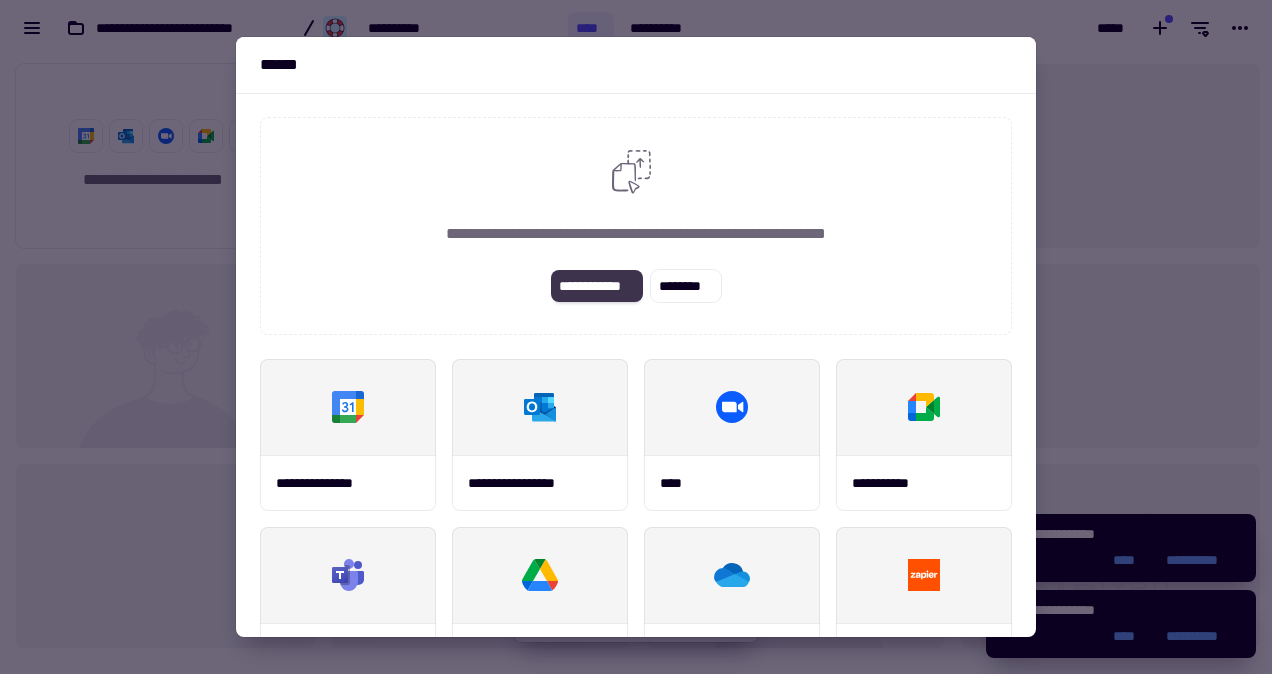 click on "**********" 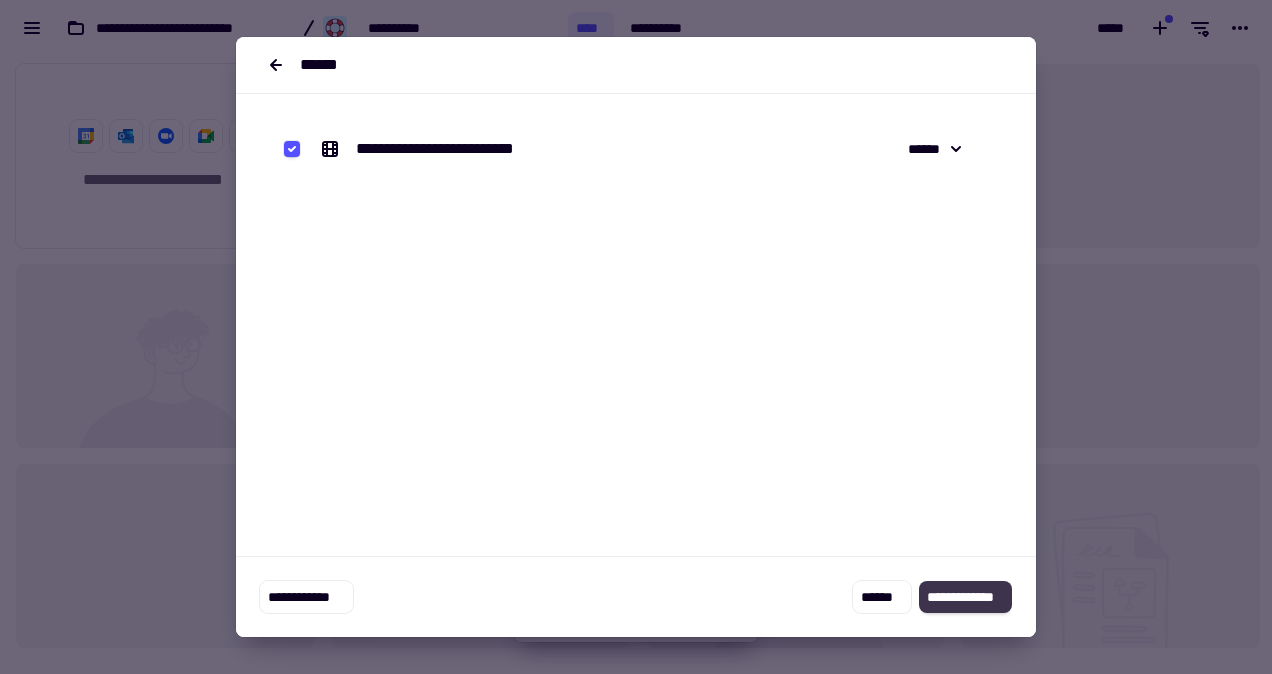 click on "**********" 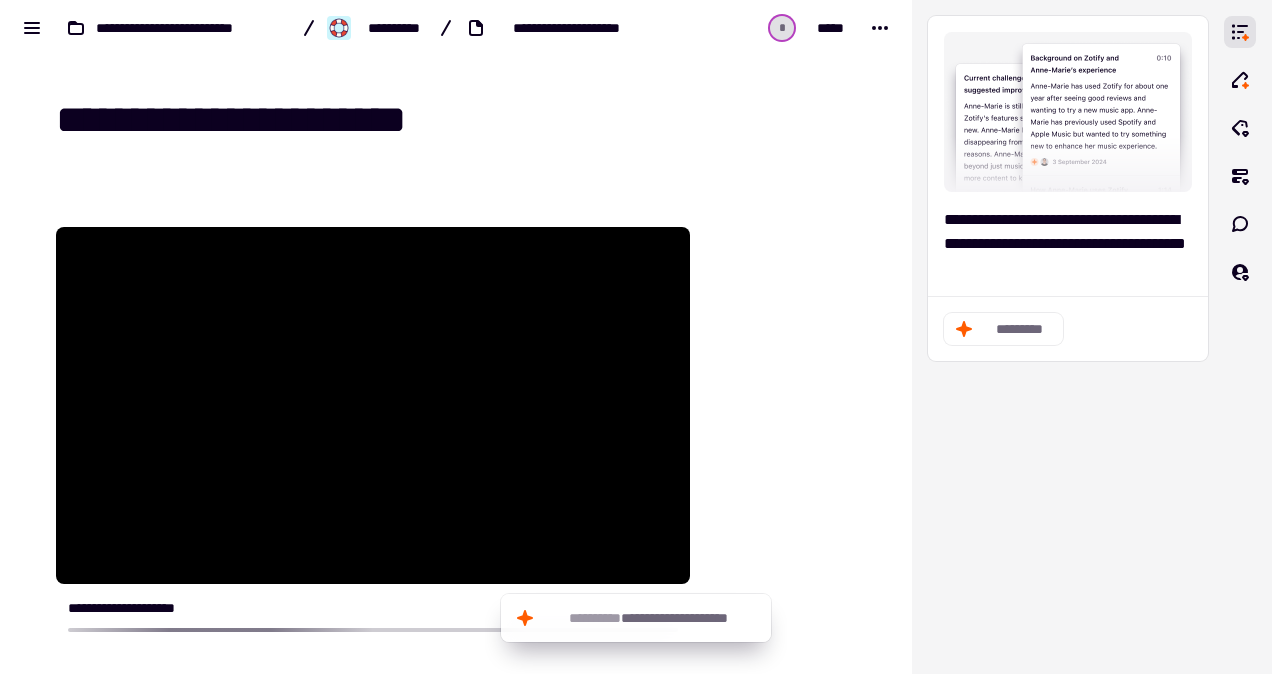 scroll, scrollTop: 100, scrollLeft: 0, axis: vertical 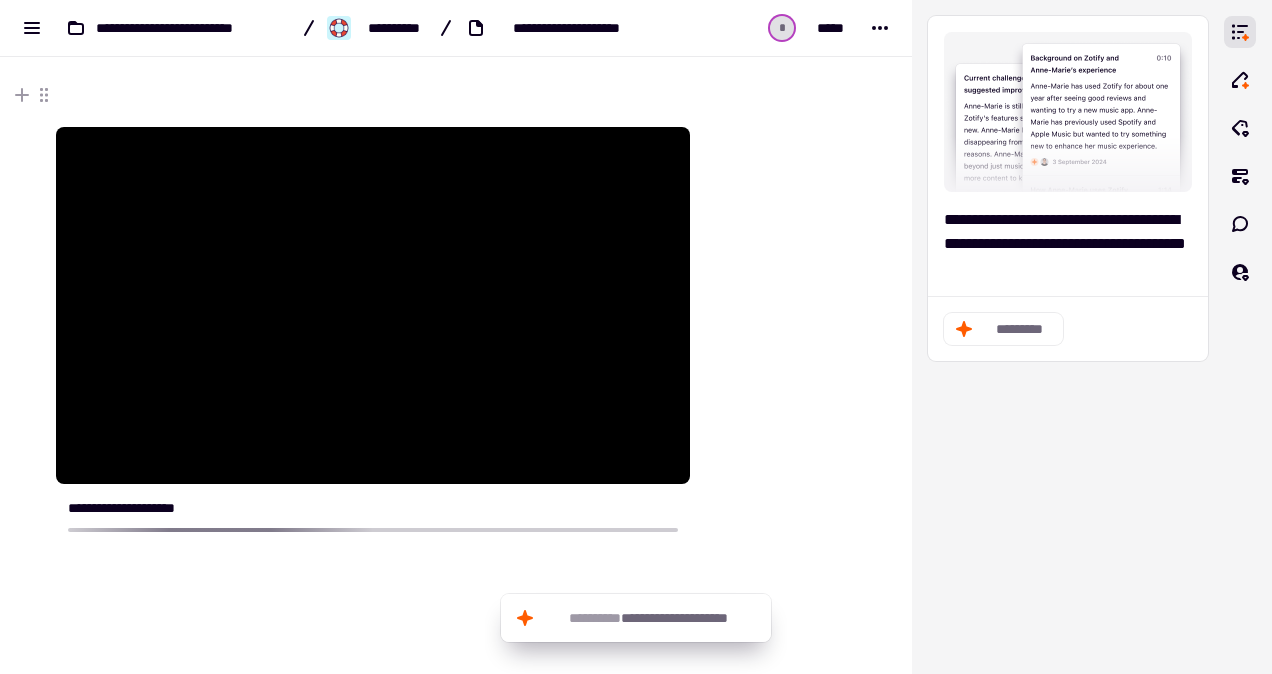 click at bounding box center [787, 406] 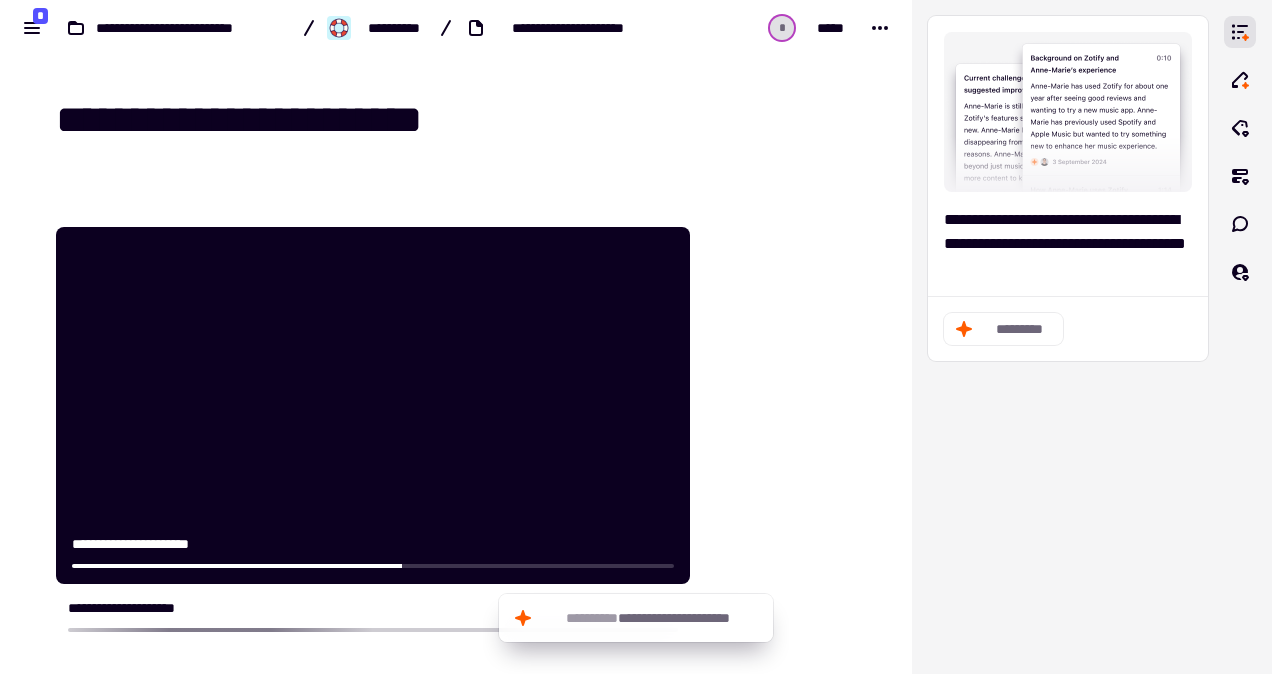 scroll, scrollTop: 0, scrollLeft: 0, axis: both 